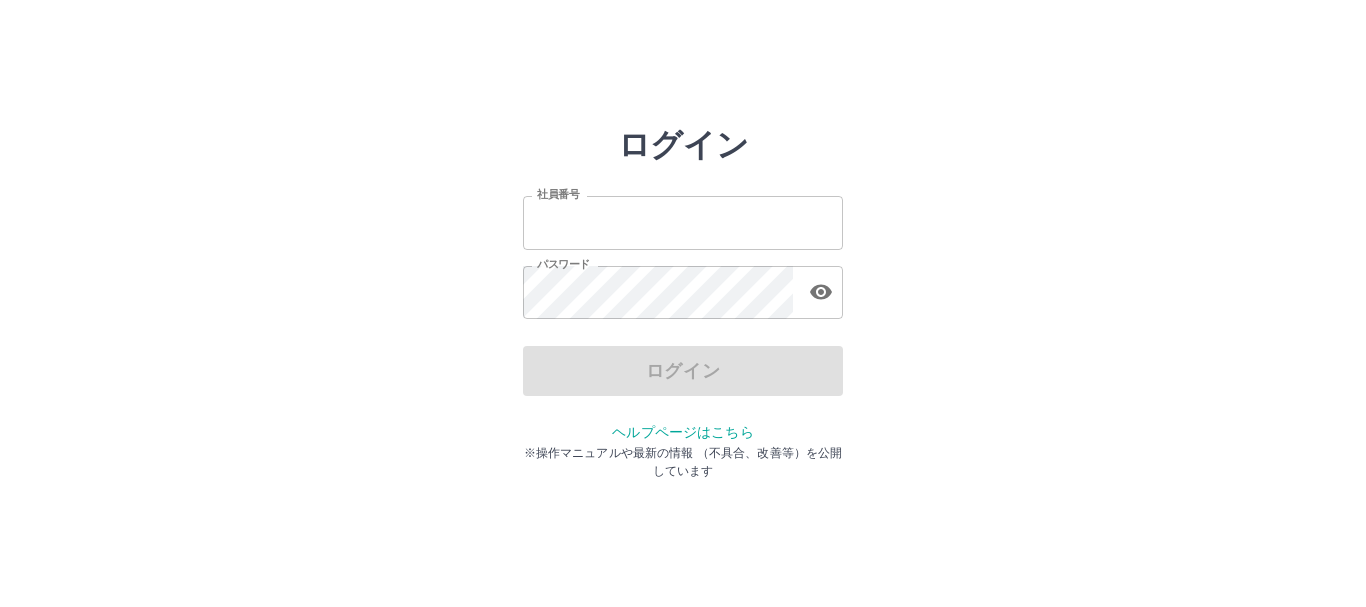 scroll, scrollTop: 0, scrollLeft: 0, axis: both 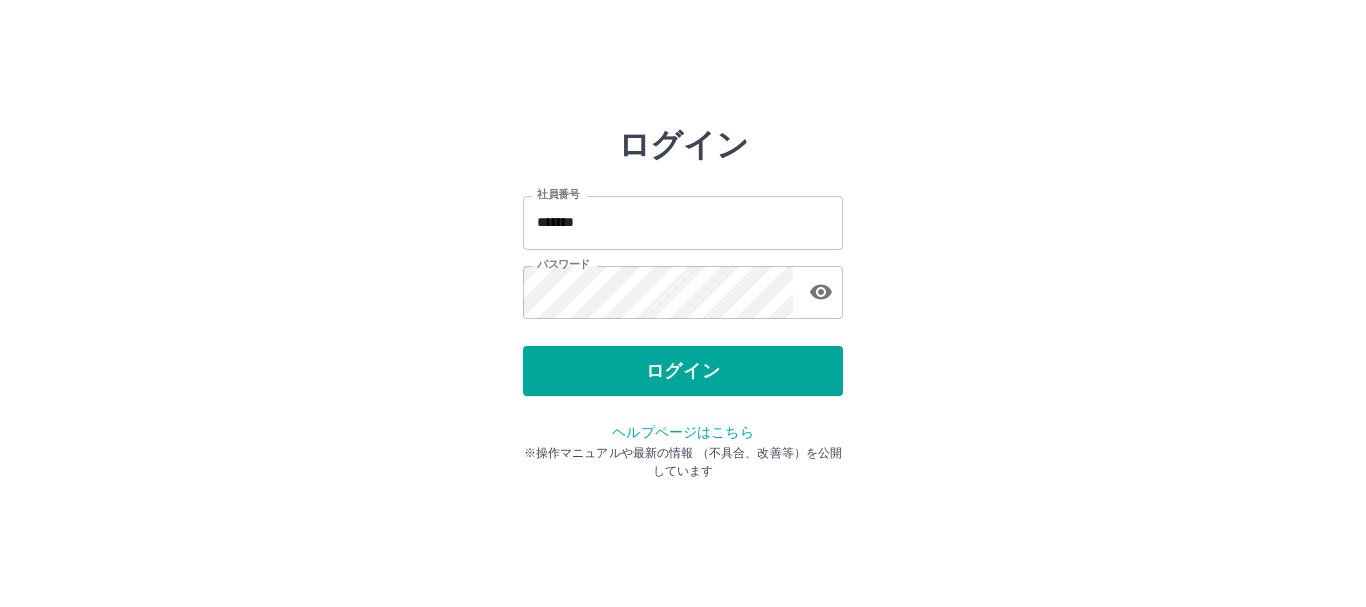 click on "ログイン 社員番号 ******* 社員番号 パスワード パスワード ログイン ヘルプページはこちら ※操作マニュアルや最新の情報 （不具合、改善等）を公開しています" at bounding box center [683, 286] 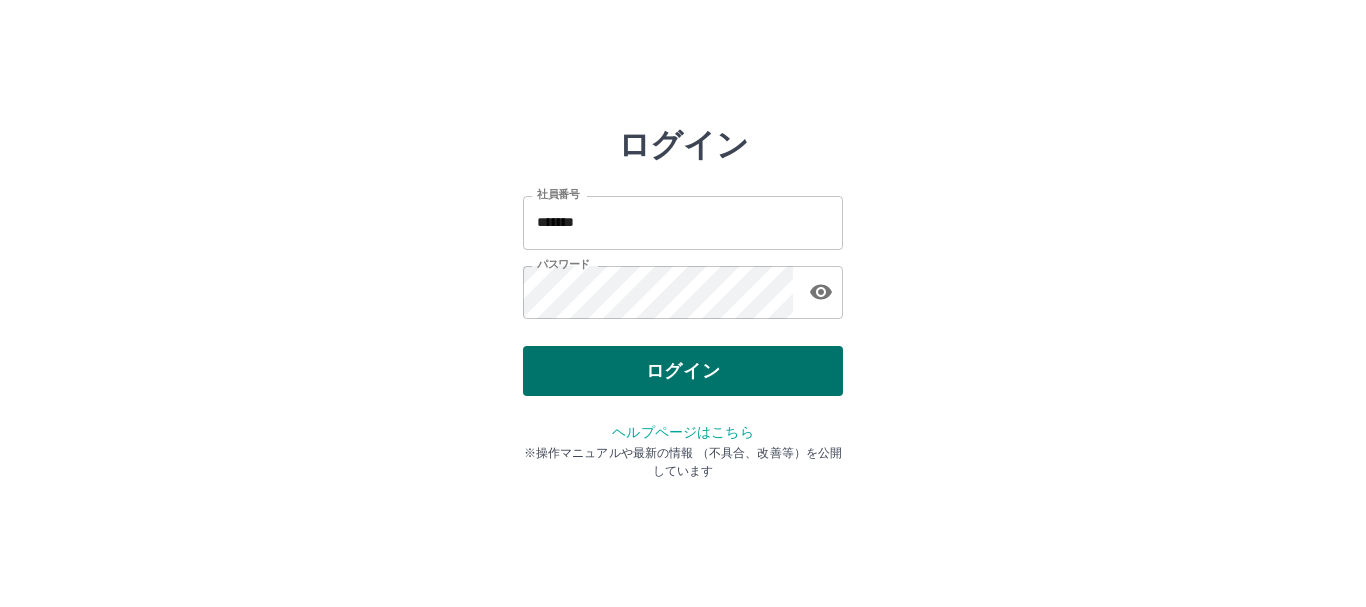 click on "ログイン" at bounding box center (683, 371) 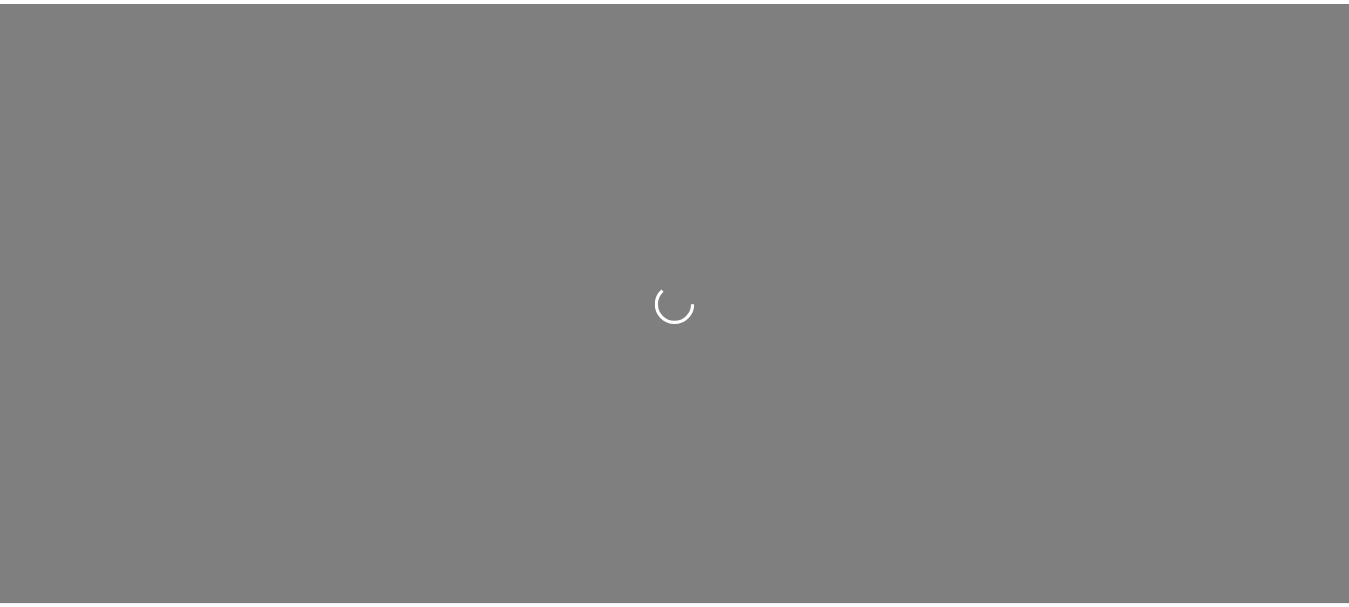 scroll, scrollTop: 0, scrollLeft: 0, axis: both 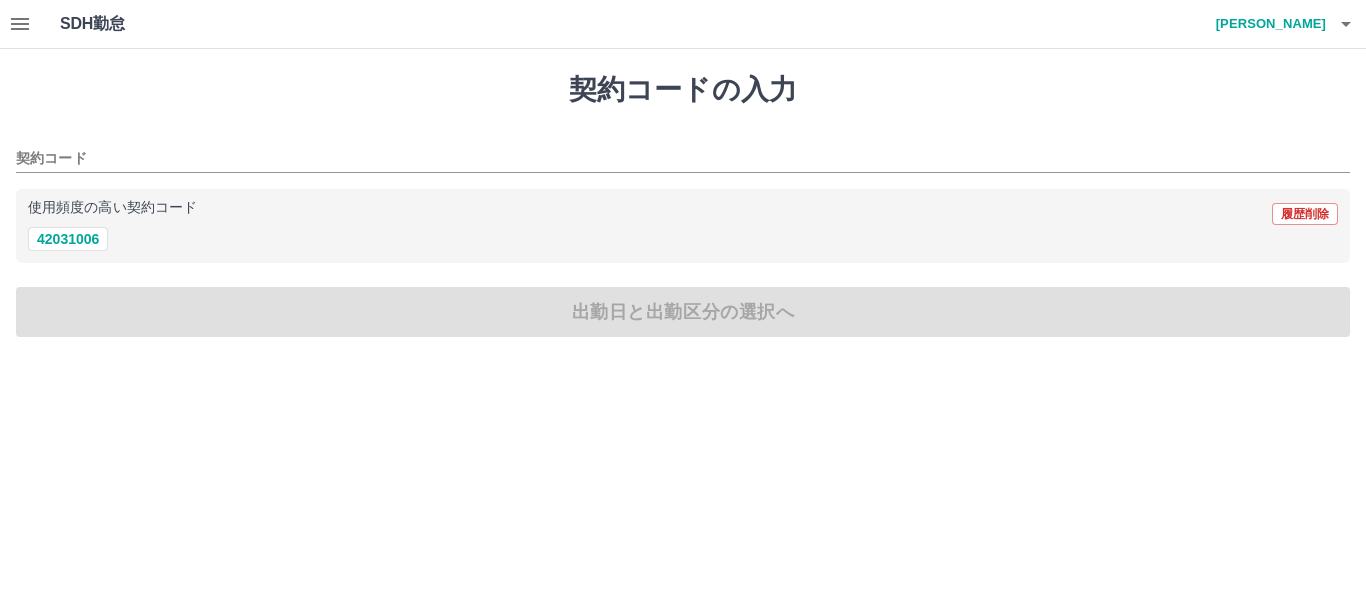 click on "SDH勤怠 [PERSON_NAME] 契約コードの入力 契約コード 使用頻度の高い契約コード 履歴削除 42031006 出勤日と出勤区分の選択へ SDH勤怠" at bounding box center (683, 180) 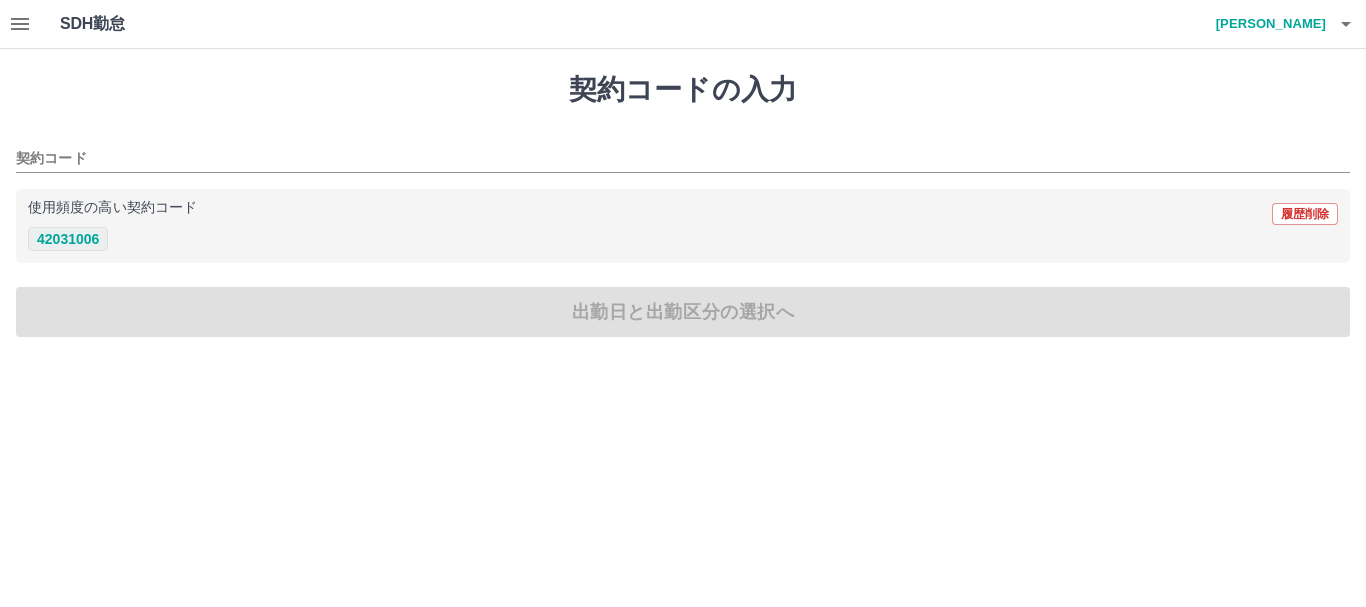 click on "42031006" at bounding box center (68, 239) 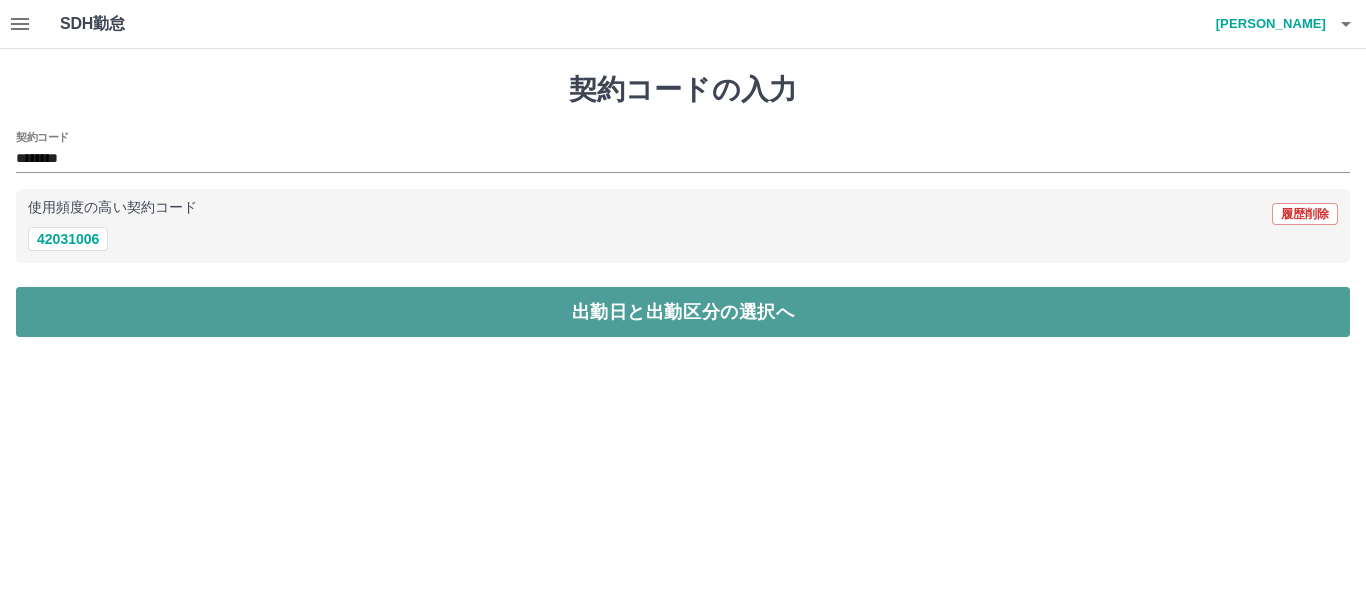 click on "出勤日と出勤区分の選択へ" at bounding box center [683, 312] 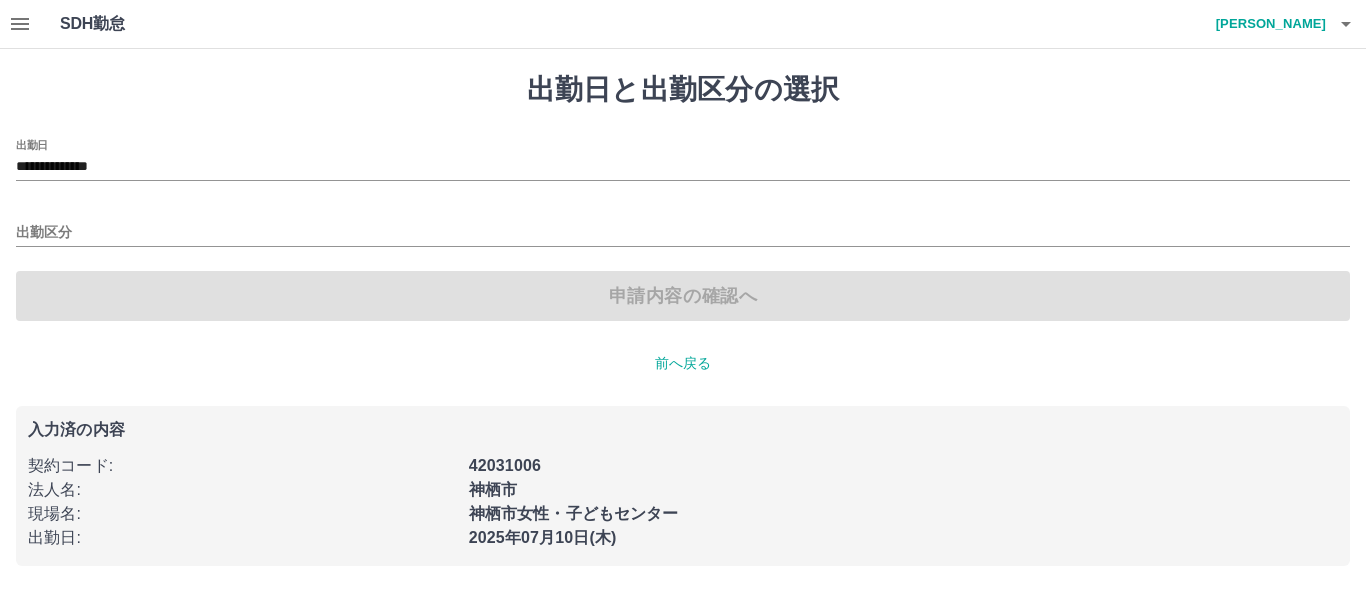 click on "**********" at bounding box center [683, 230] 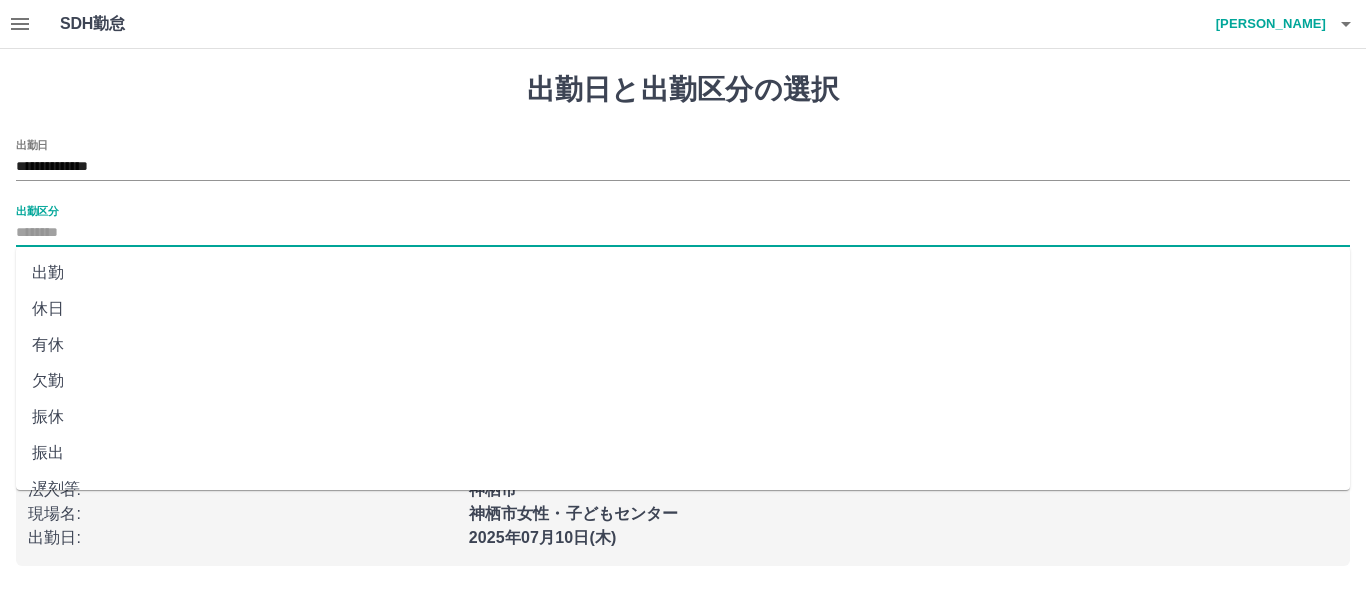 click on "出勤区分" at bounding box center [683, 233] 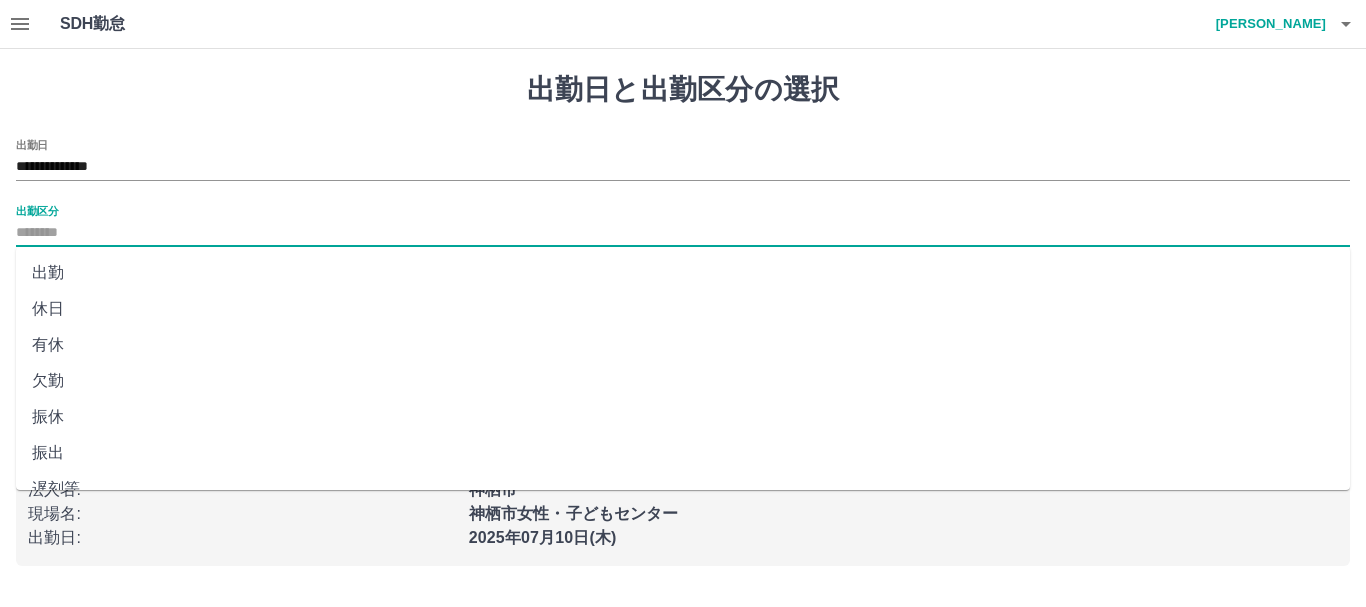click on "出勤" at bounding box center (683, 273) 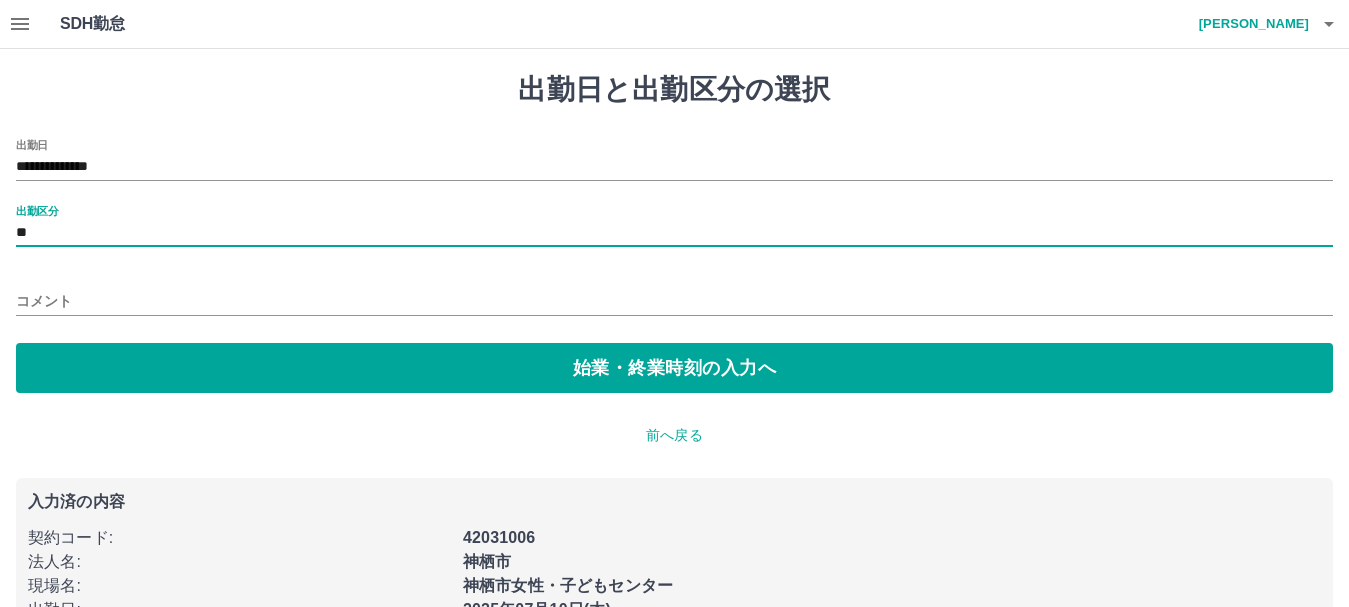 click on "**********" at bounding box center (674, 266) 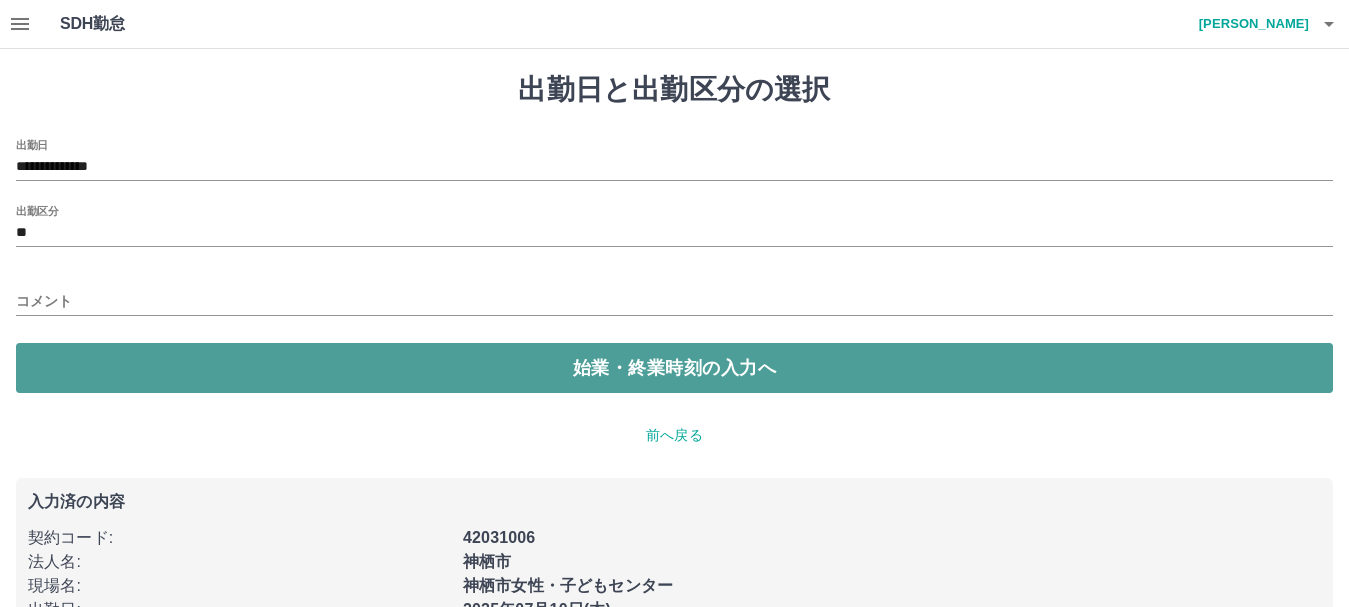 click on "始業・終業時刻の入力へ" at bounding box center [674, 368] 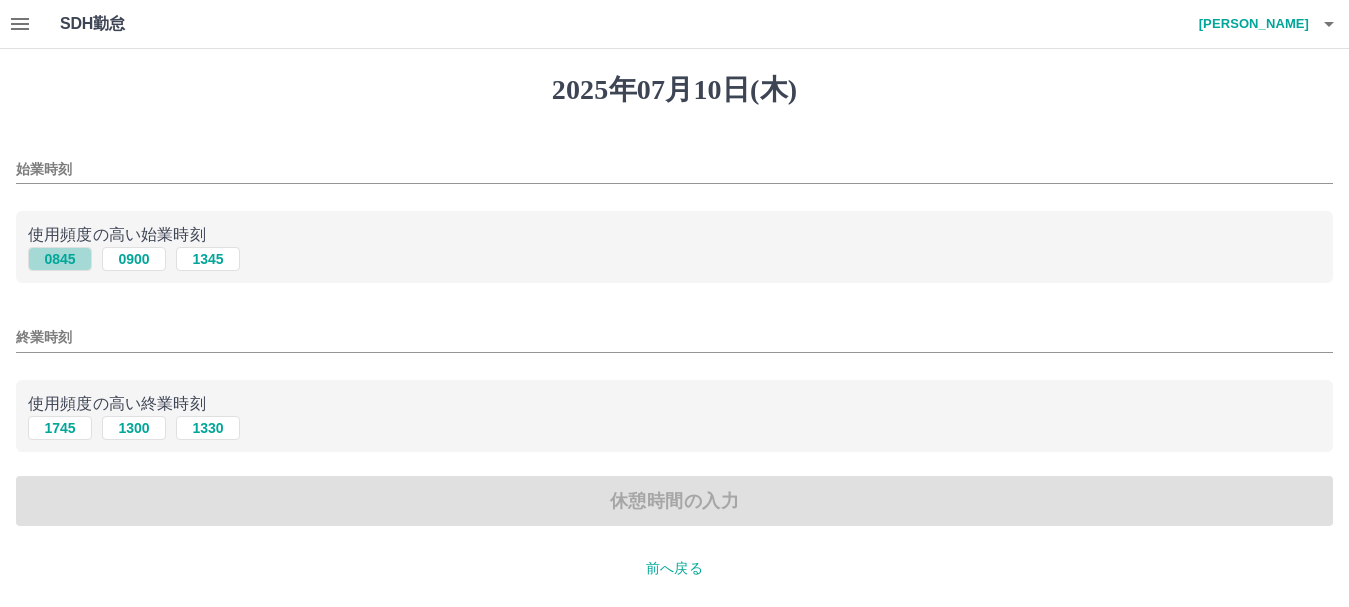 click on "0845" at bounding box center (60, 259) 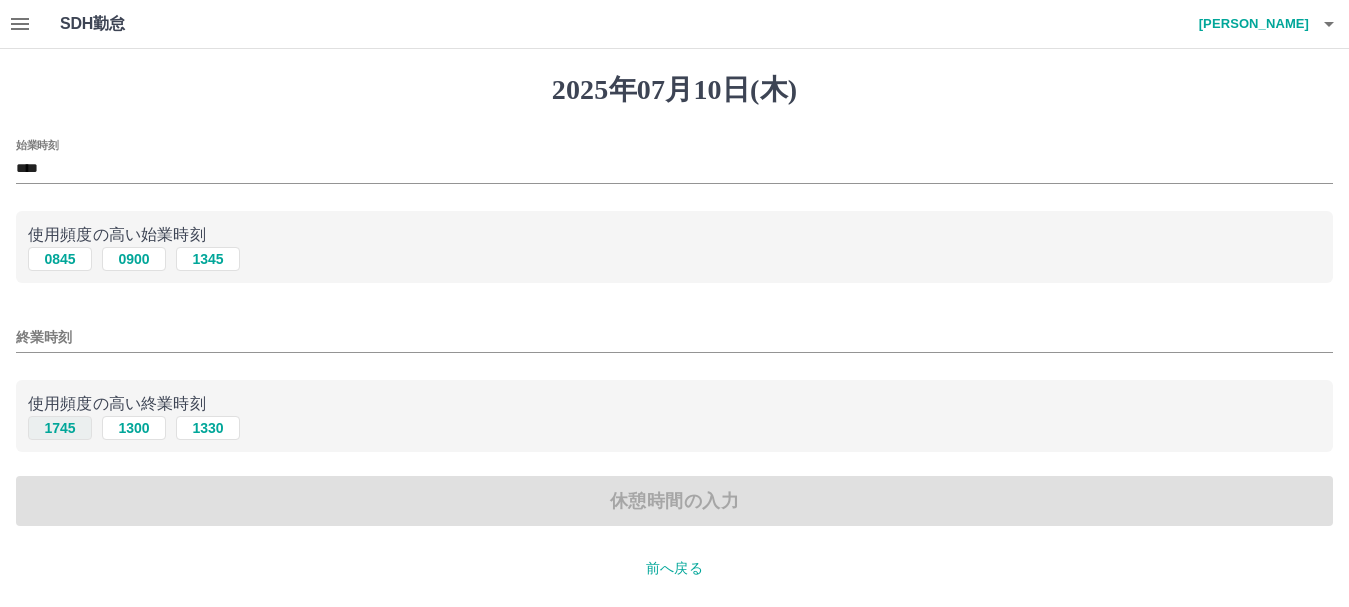 click on "1745" at bounding box center [60, 428] 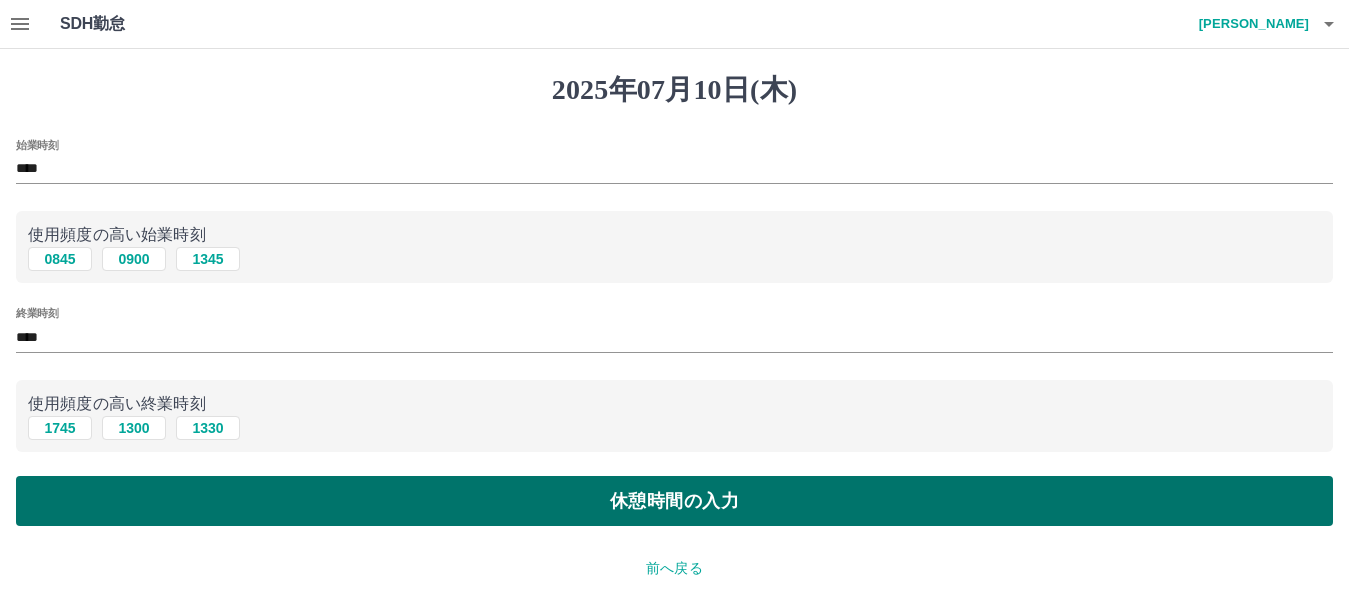 click on "休憩時間の入力" at bounding box center [674, 501] 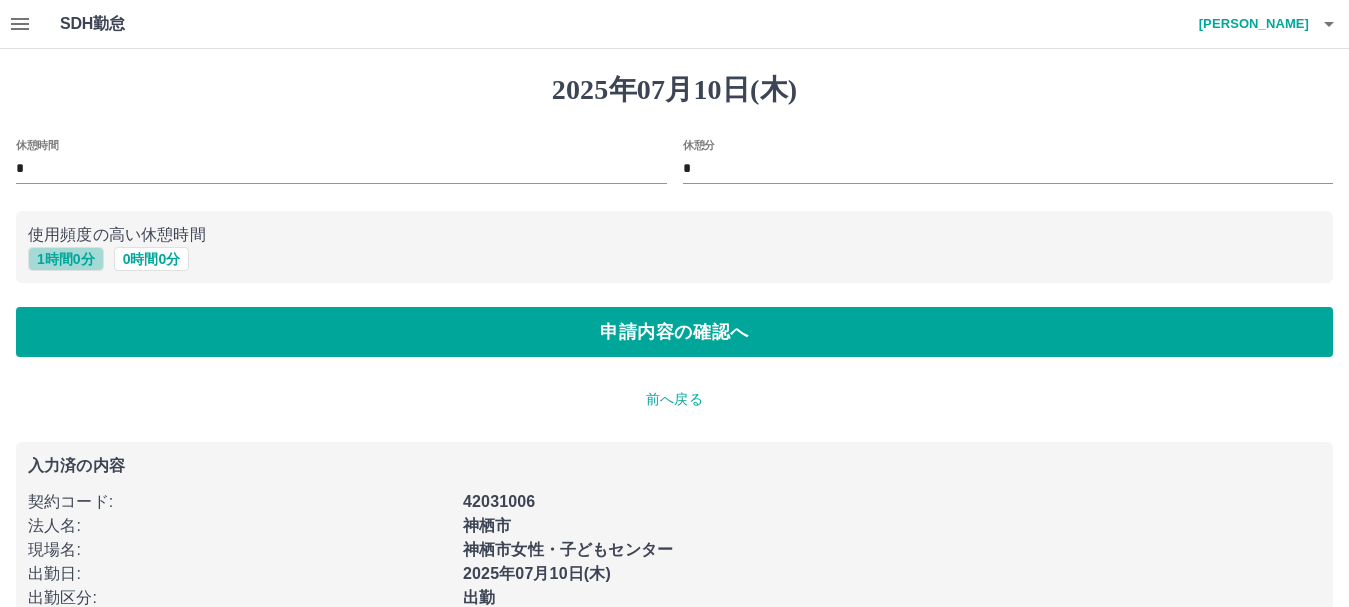 click on "1 時間 0 分" at bounding box center (66, 259) 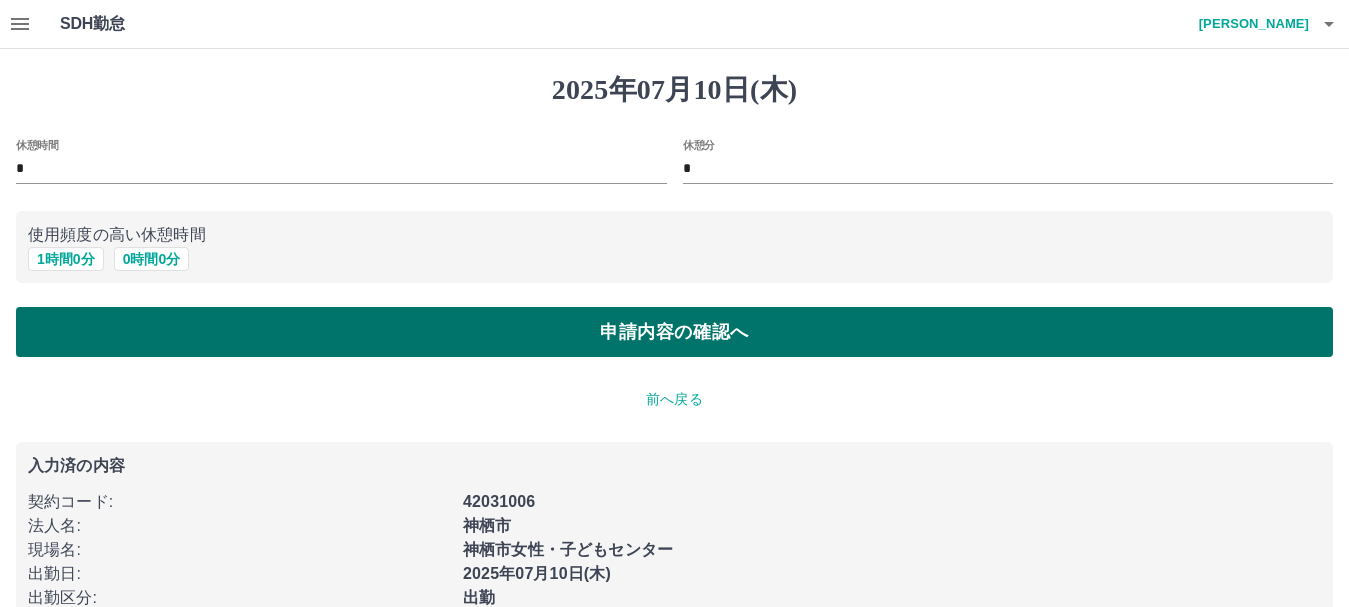 click on "申請内容の確認へ" at bounding box center (674, 332) 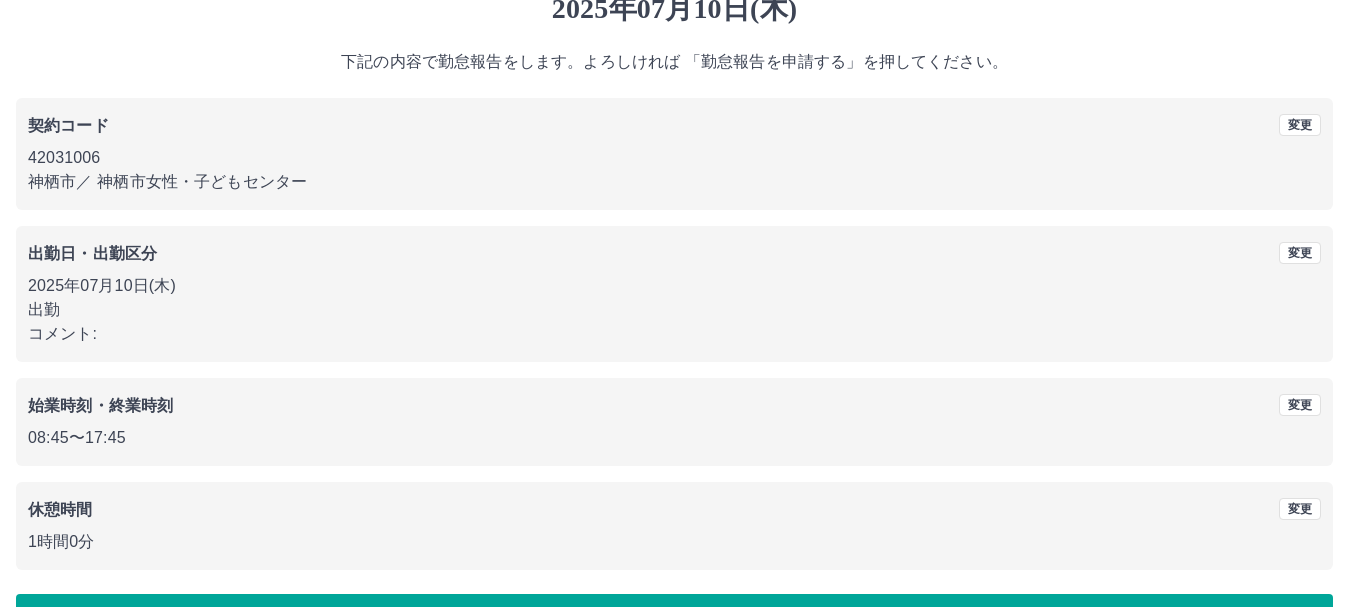 scroll, scrollTop: 142, scrollLeft: 0, axis: vertical 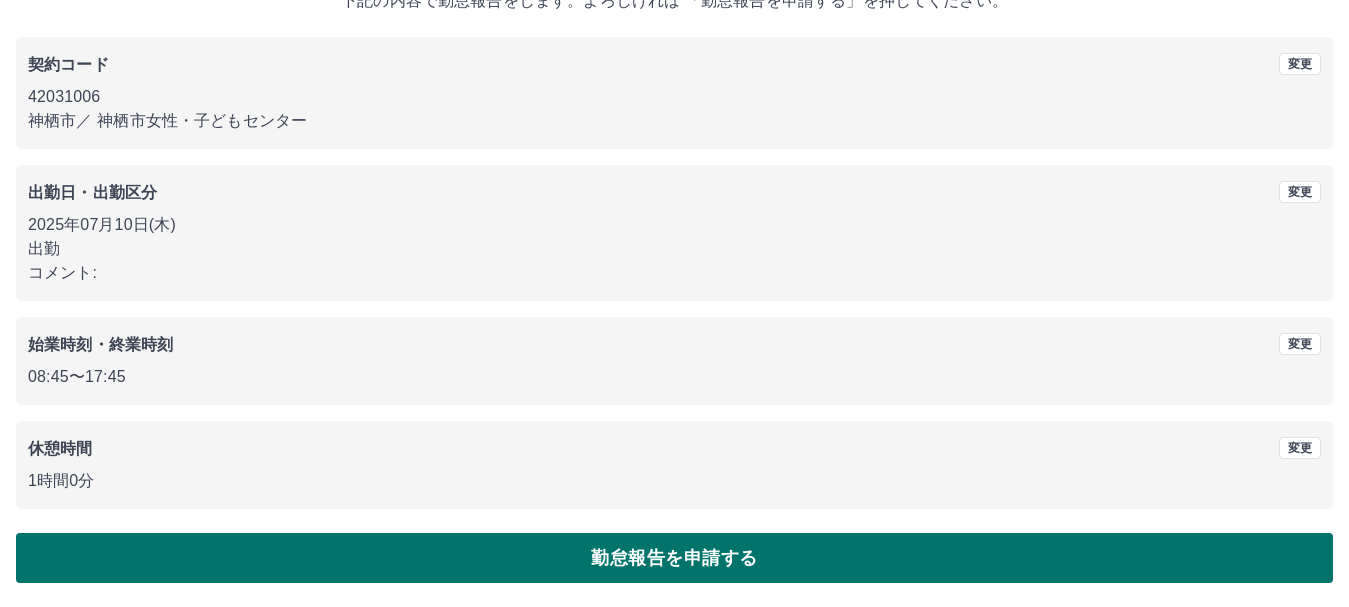 click on "勤怠報告を申請する" at bounding box center [674, 558] 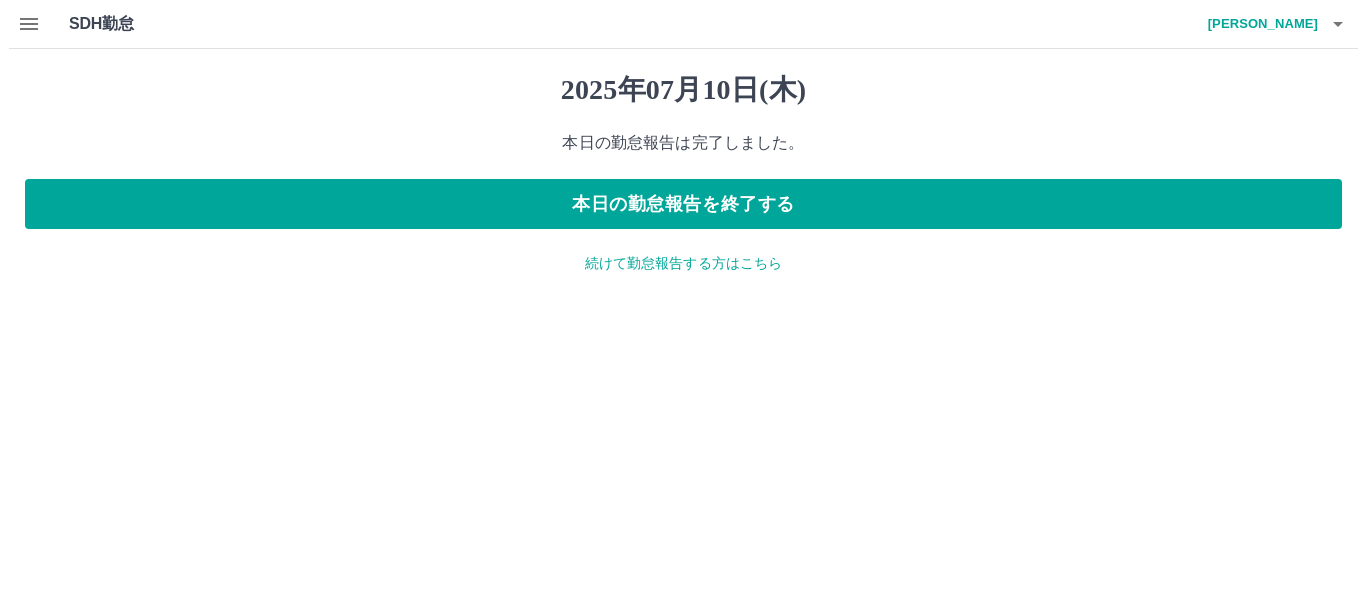 scroll, scrollTop: 0, scrollLeft: 0, axis: both 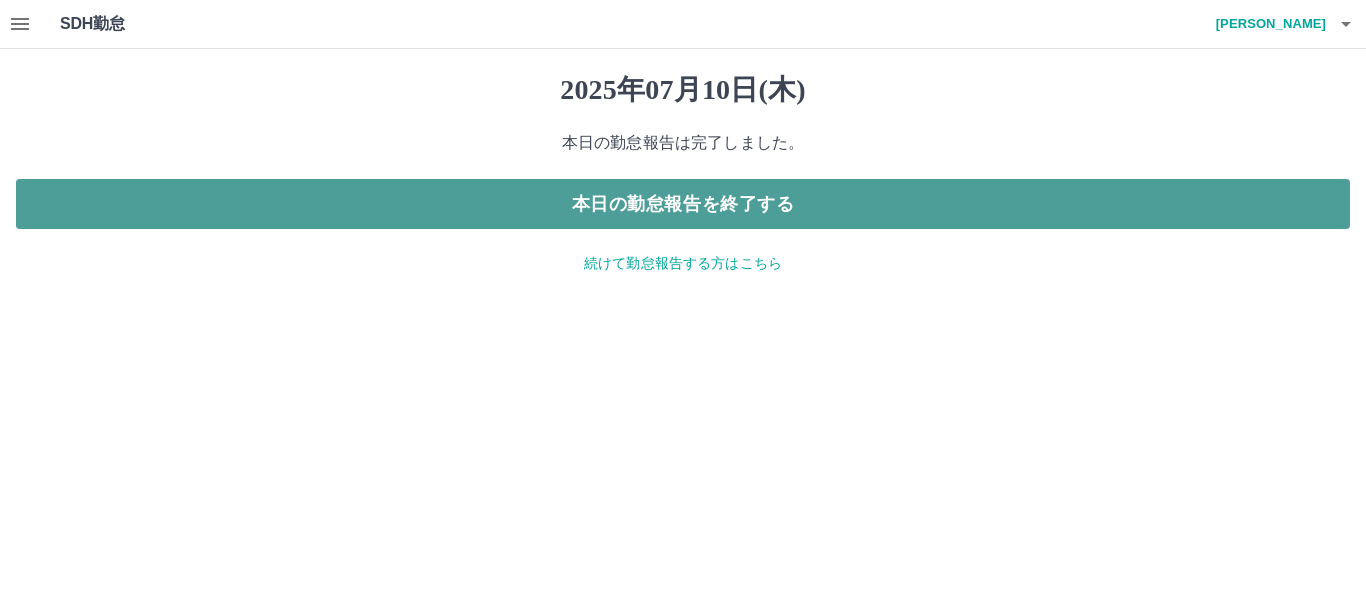 click on "本日の勤怠報告を終了する" at bounding box center [683, 204] 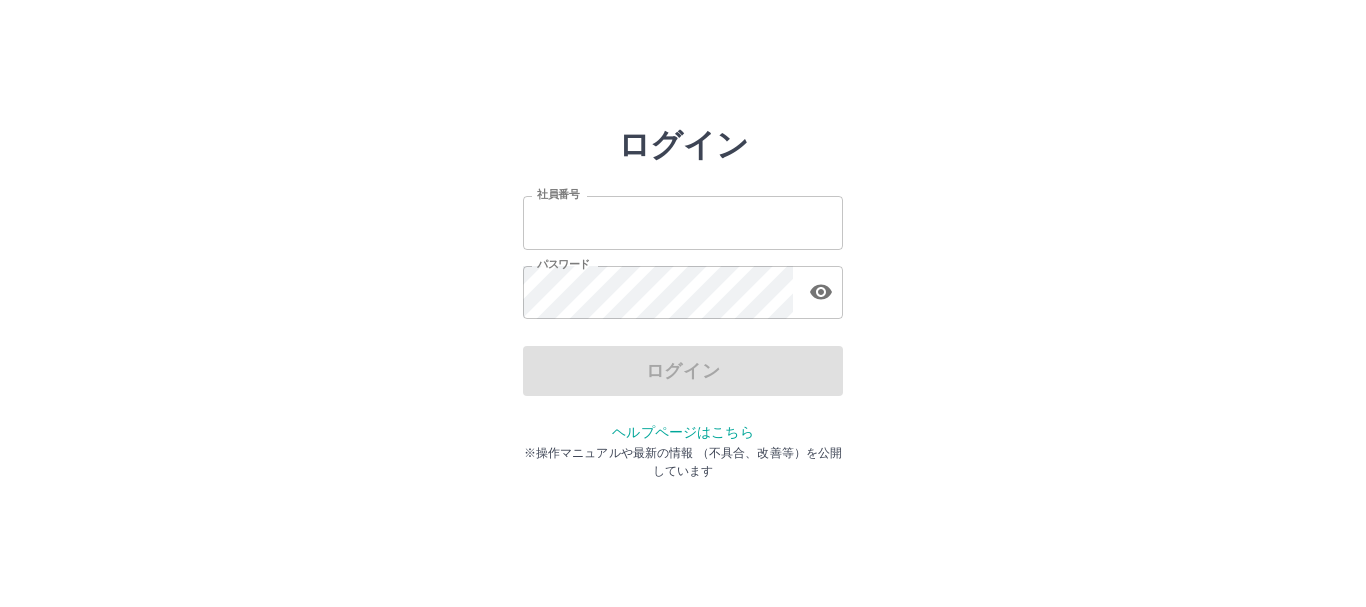 scroll, scrollTop: 0, scrollLeft: 0, axis: both 